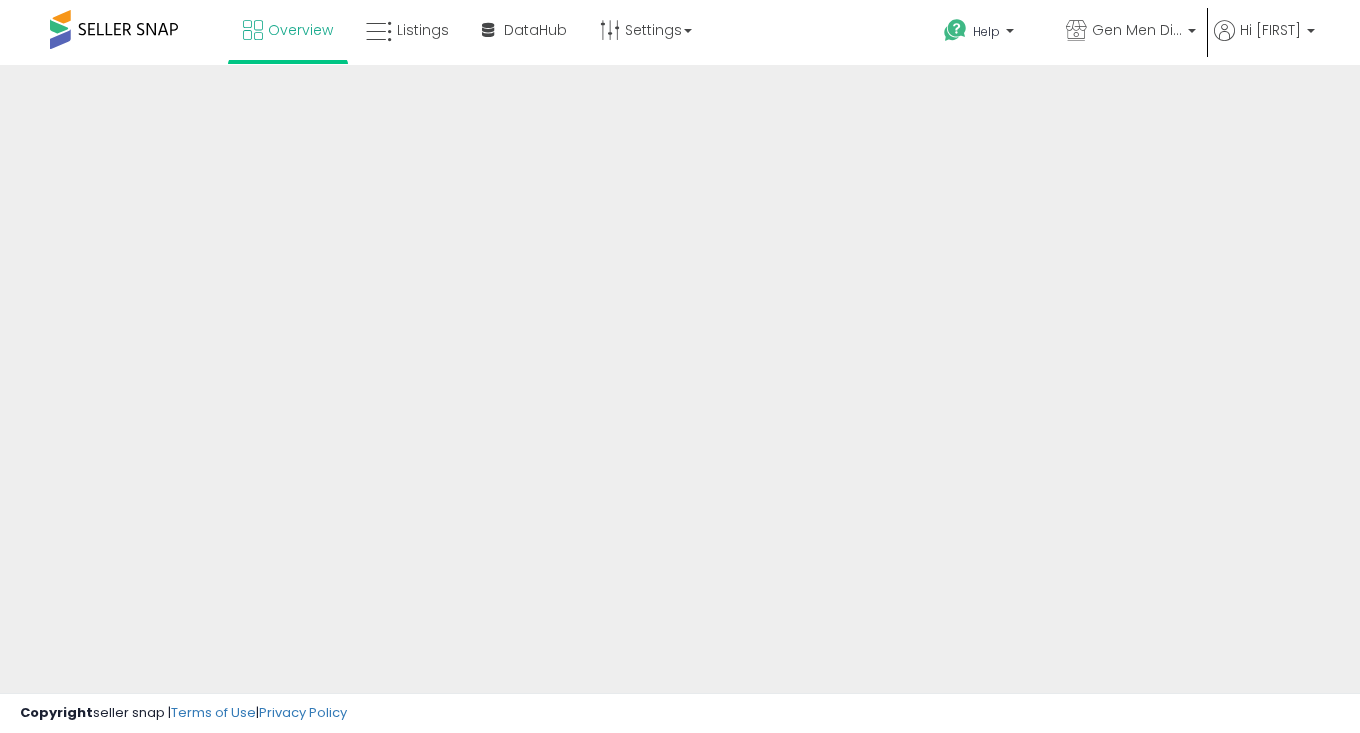 scroll, scrollTop: 0, scrollLeft: 0, axis: both 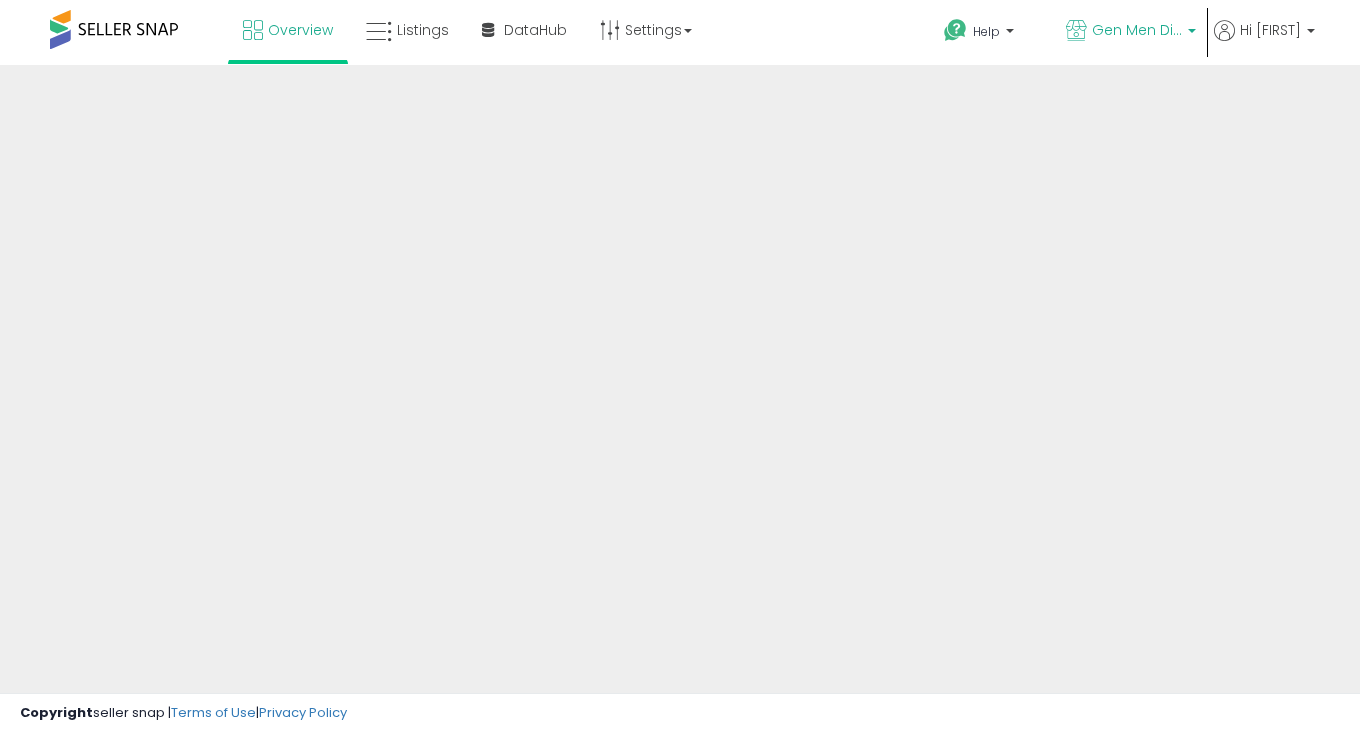click on "Gen Men Distributor" at bounding box center (1137, 30) 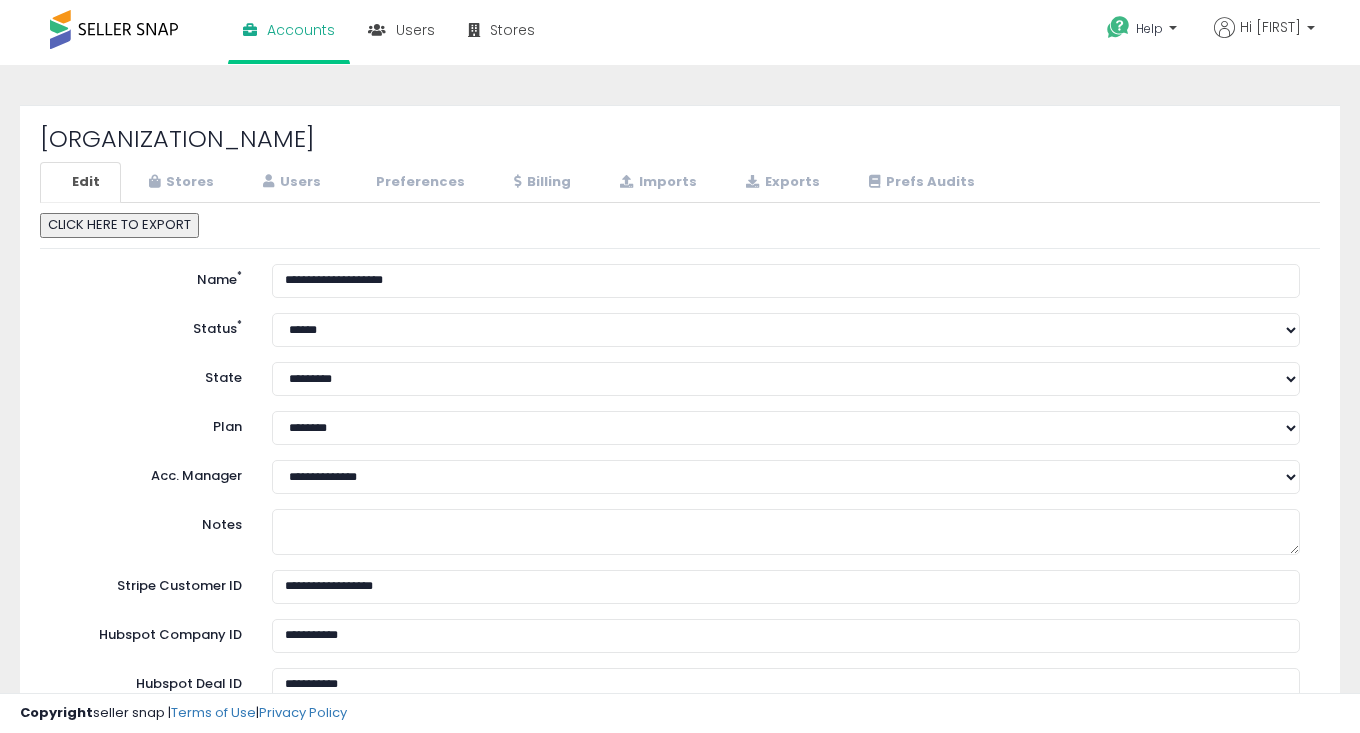 scroll, scrollTop: 0, scrollLeft: 0, axis: both 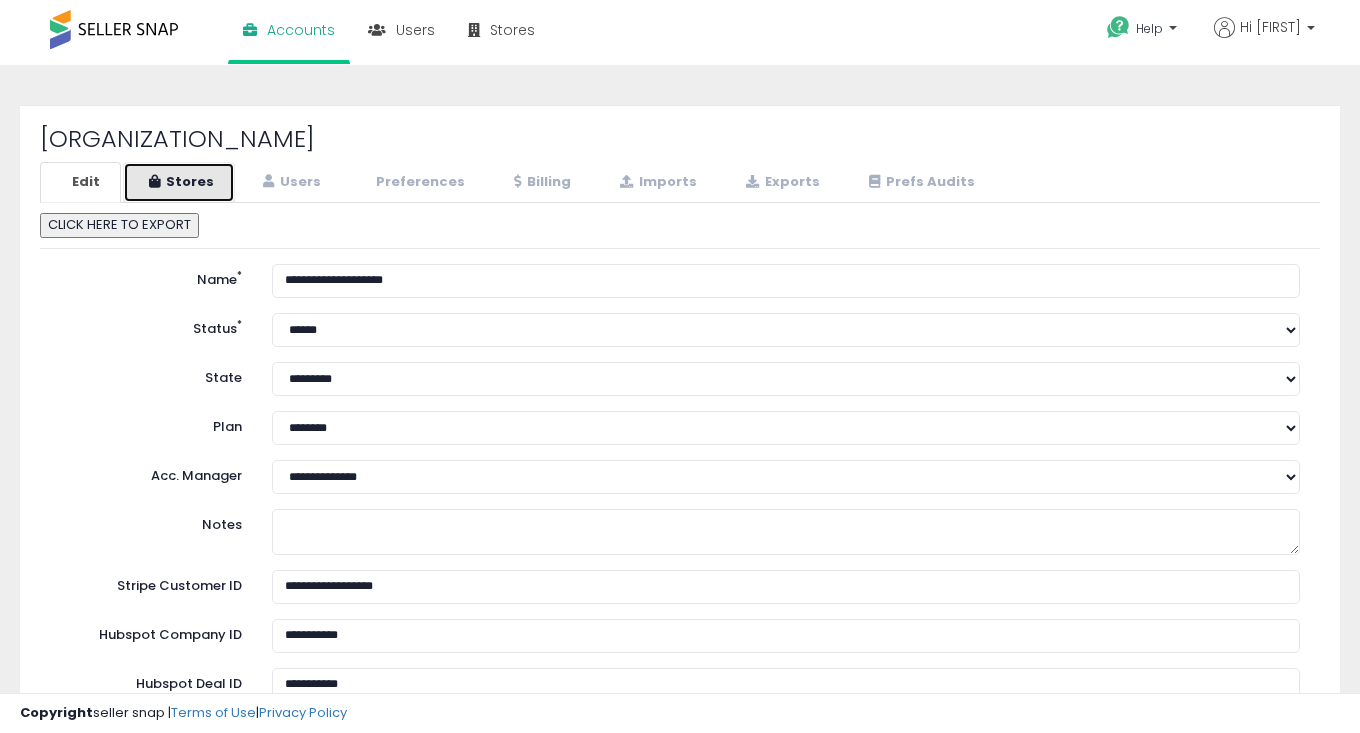 click on "Stores" at bounding box center [179, 182] 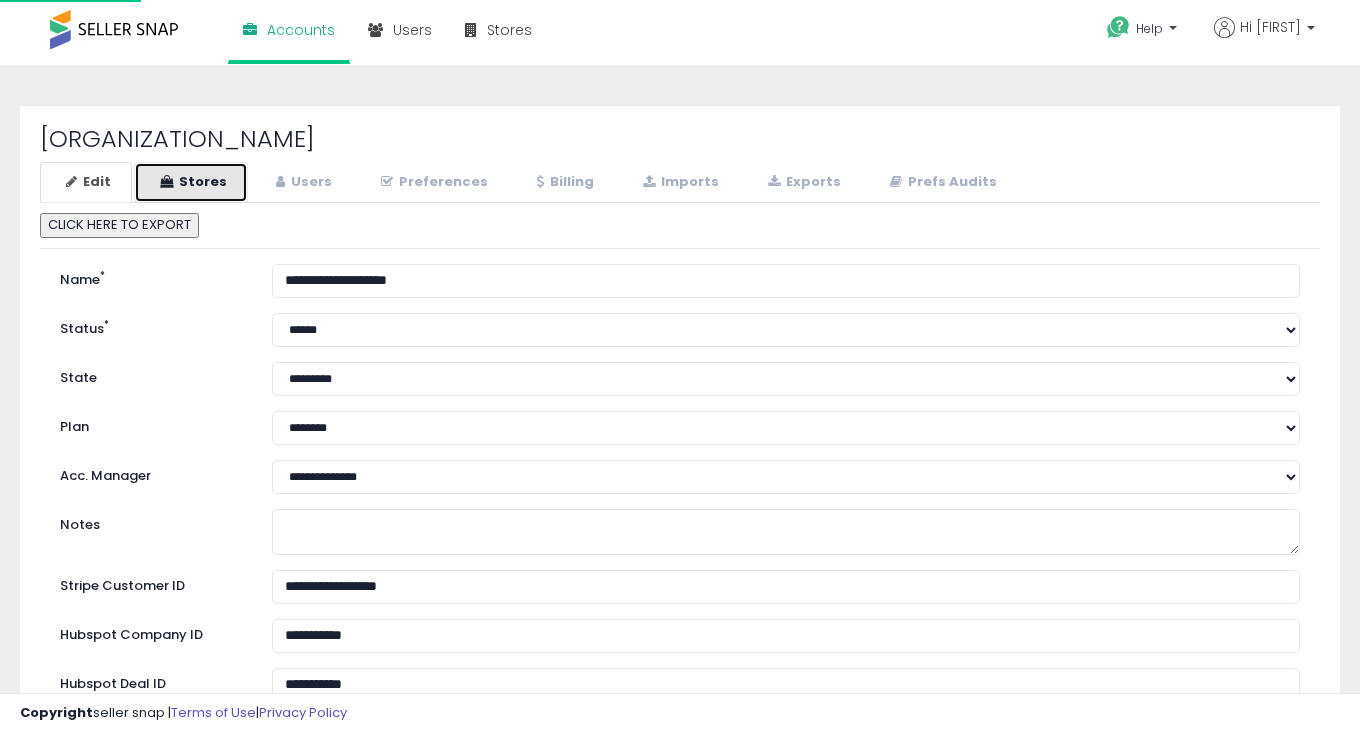 click on "Stores" at bounding box center [191, 182] 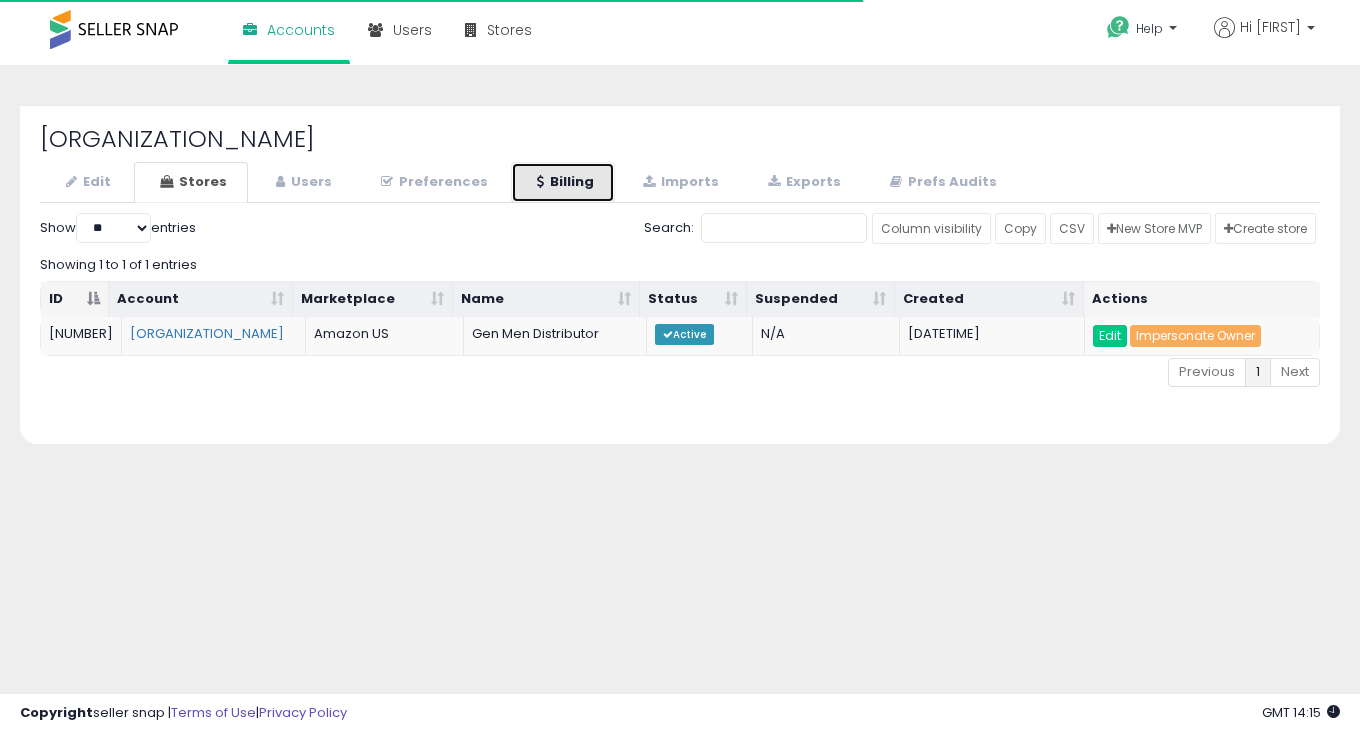 click on "Billing" at bounding box center (563, 182) 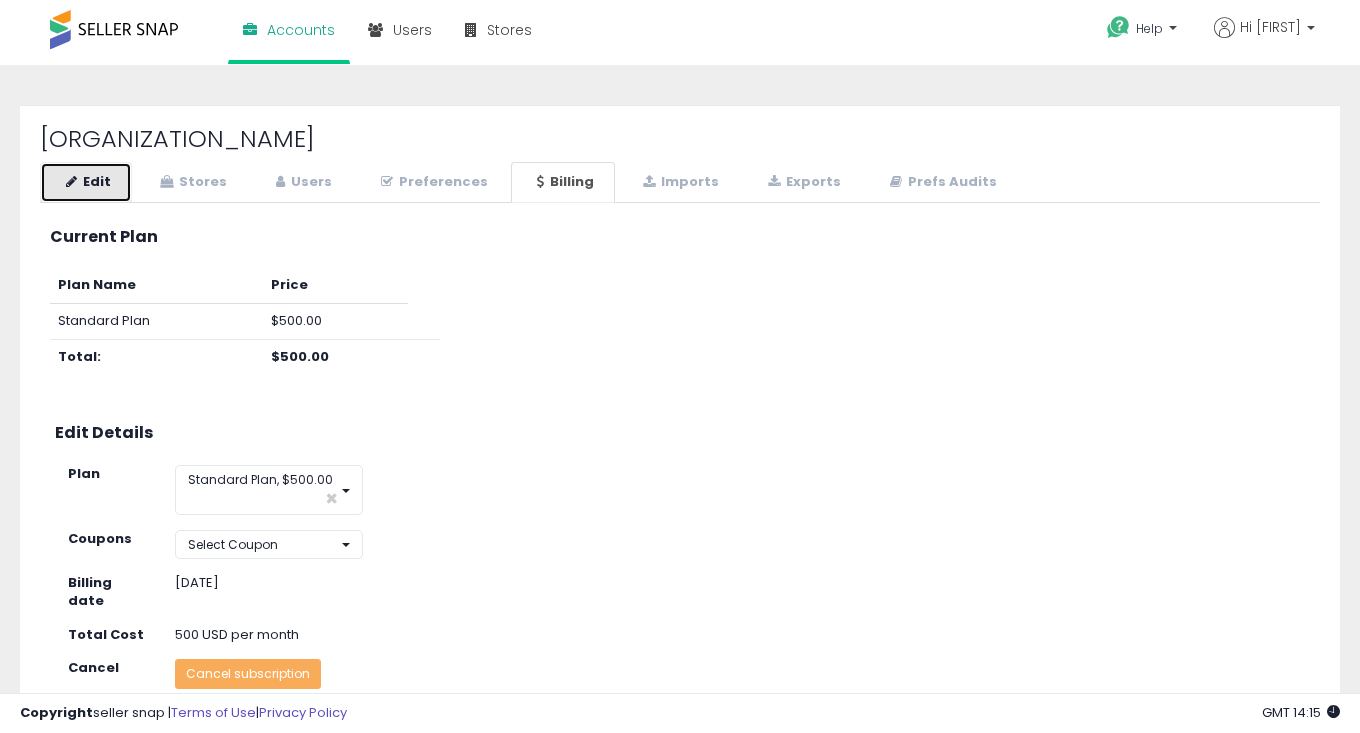 click on "Edit" at bounding box center [86, 182] 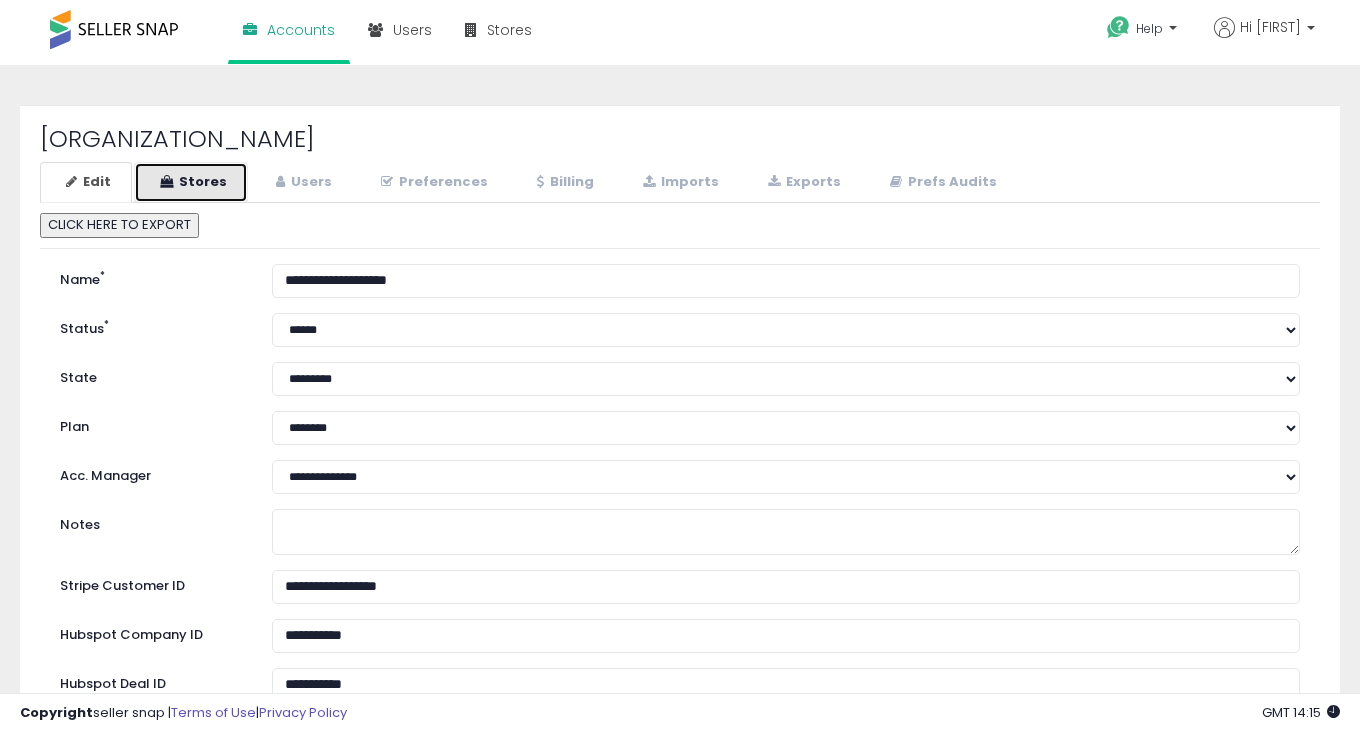 click on "Stores" at bounding box center [191, 182] 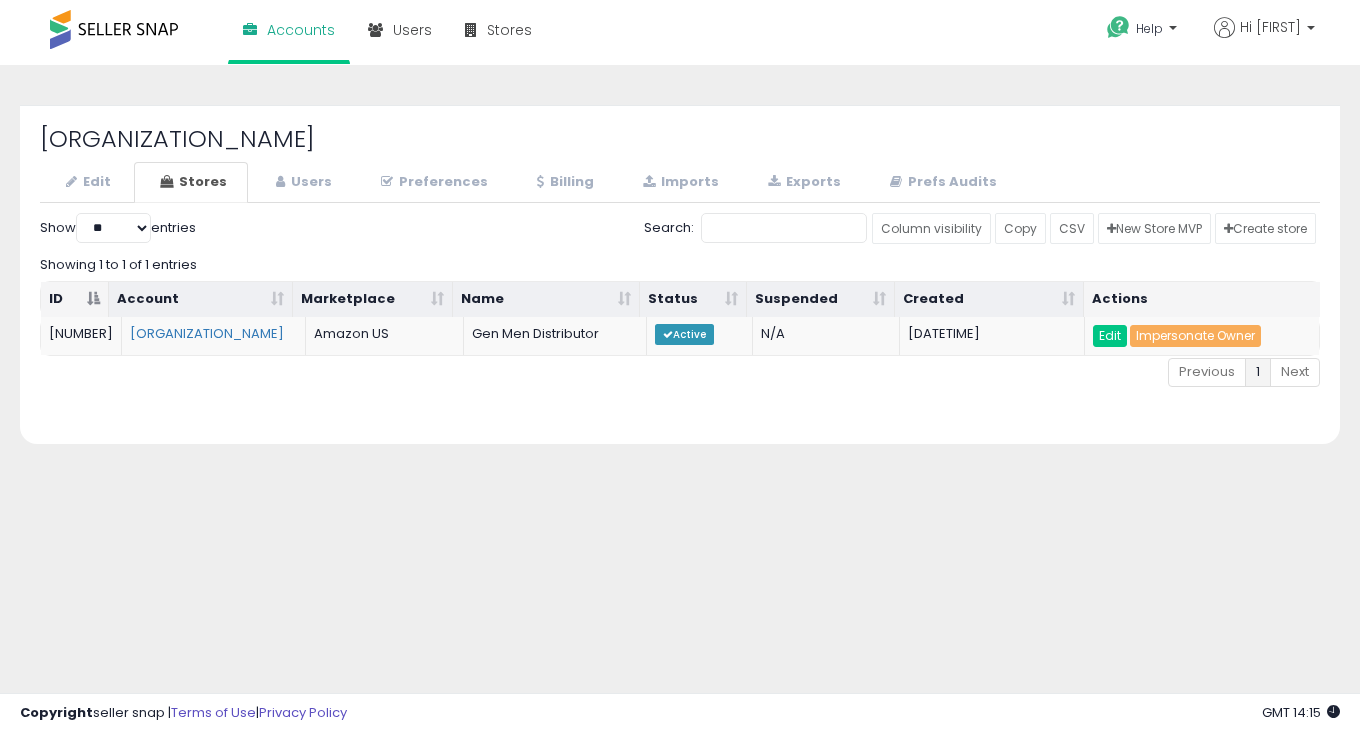 click on "RN International Inc
Edit
Stores
Users
Preferences
Billing" at bounding box center (680, 274) 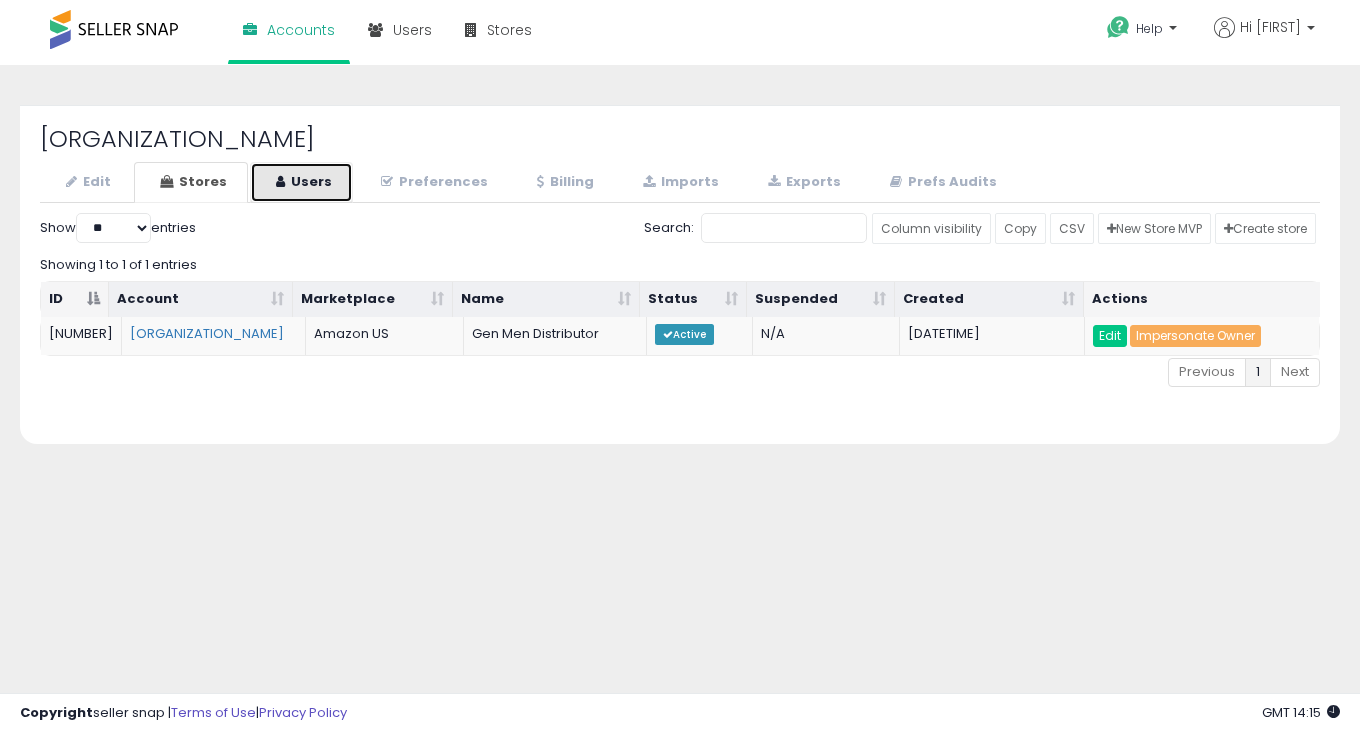 click on "Users" at bounding box center (301, 182) 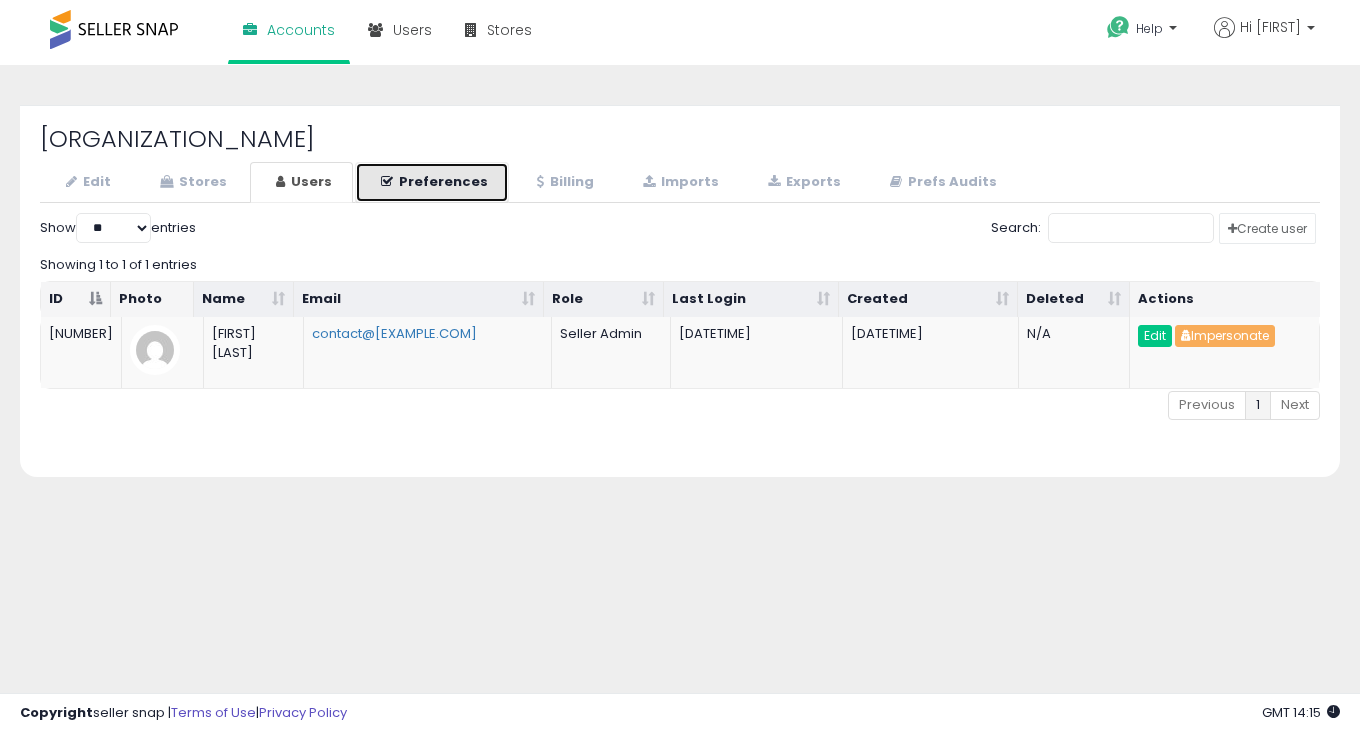 click on "Preferences" at bounding box center (432, 182) 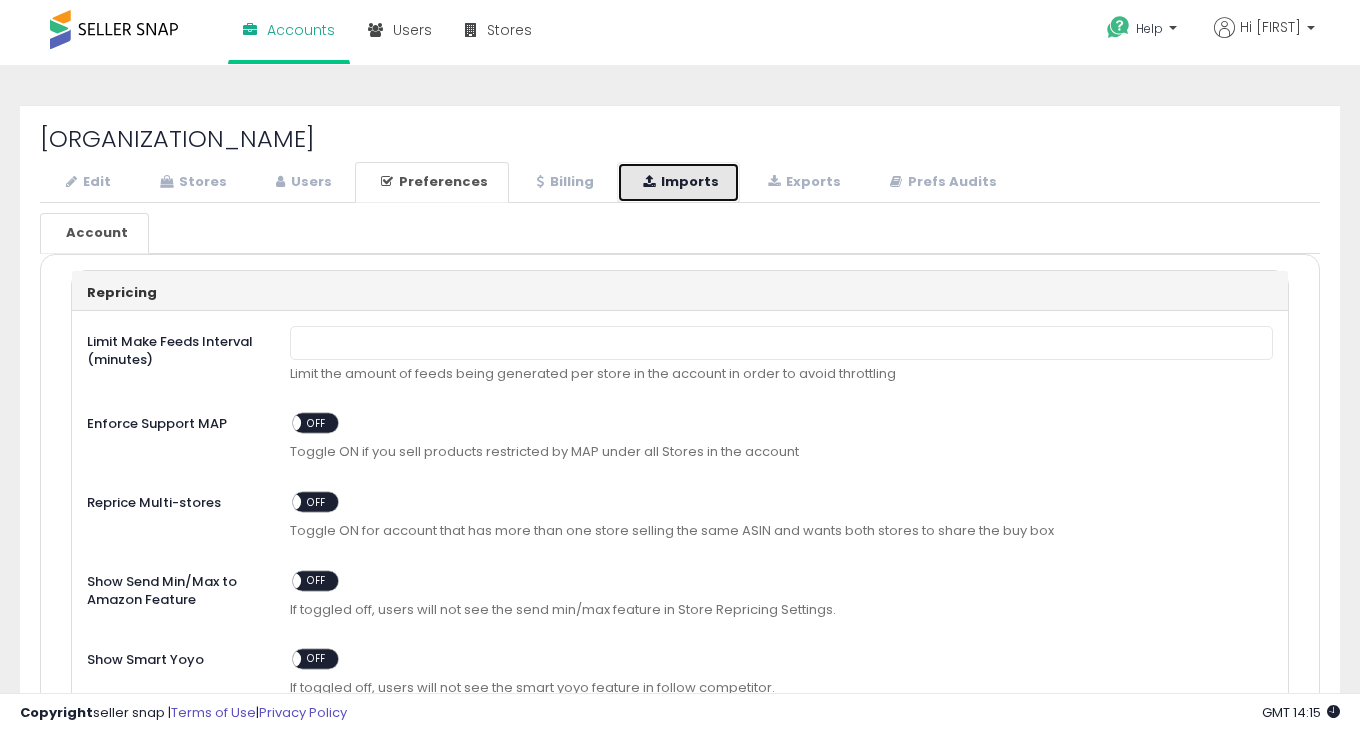 click on "Imports" at bounding box center [678, 182] 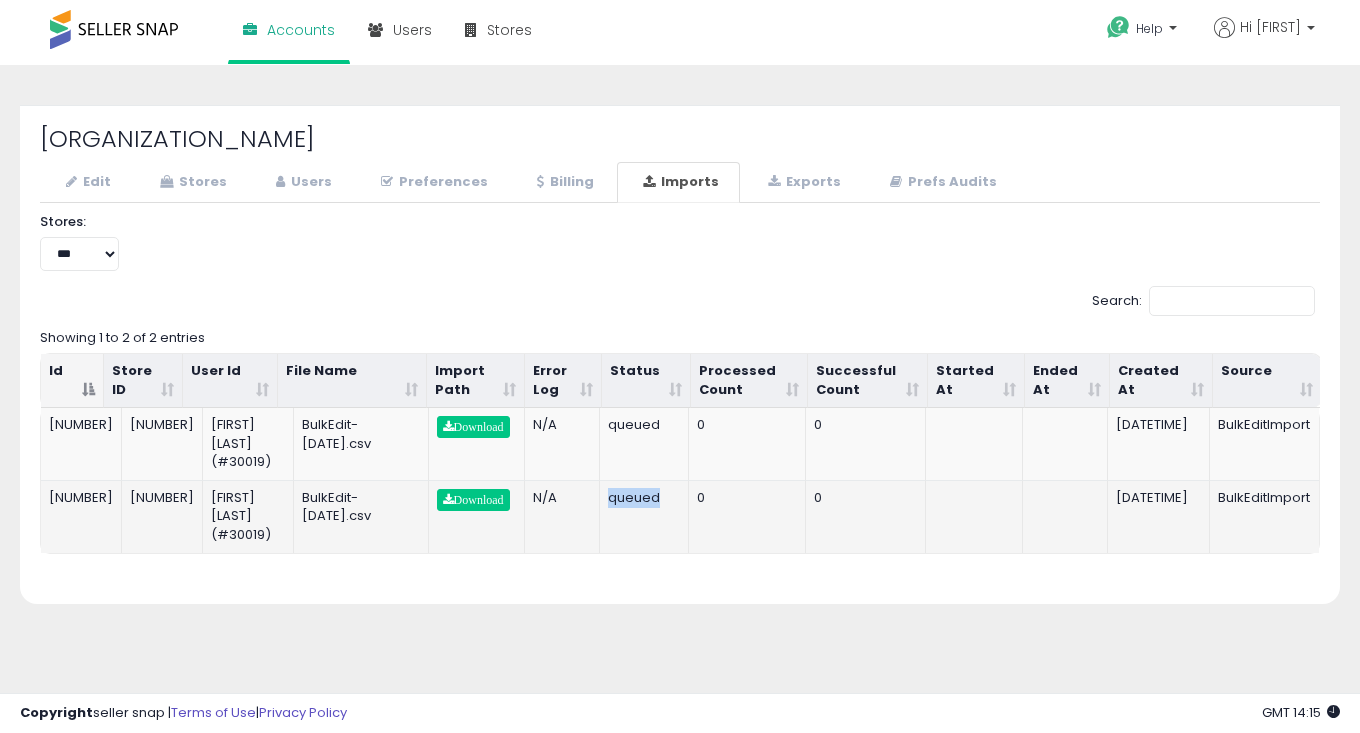 drag, startPoint x: 676, startPoint y: 506, endPoint x: 614, endPoint y: 496, distance: 62.801273 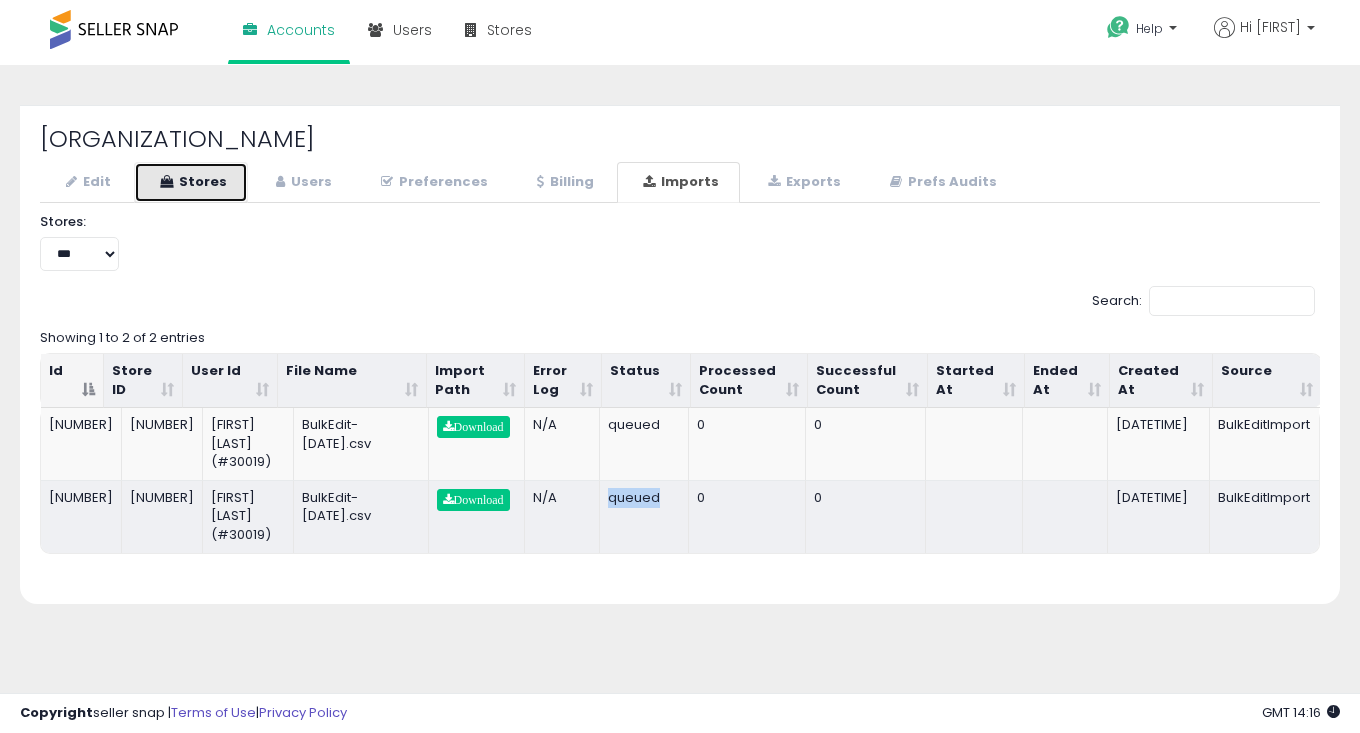 click on "Stores" at bounding box center [191, 182] 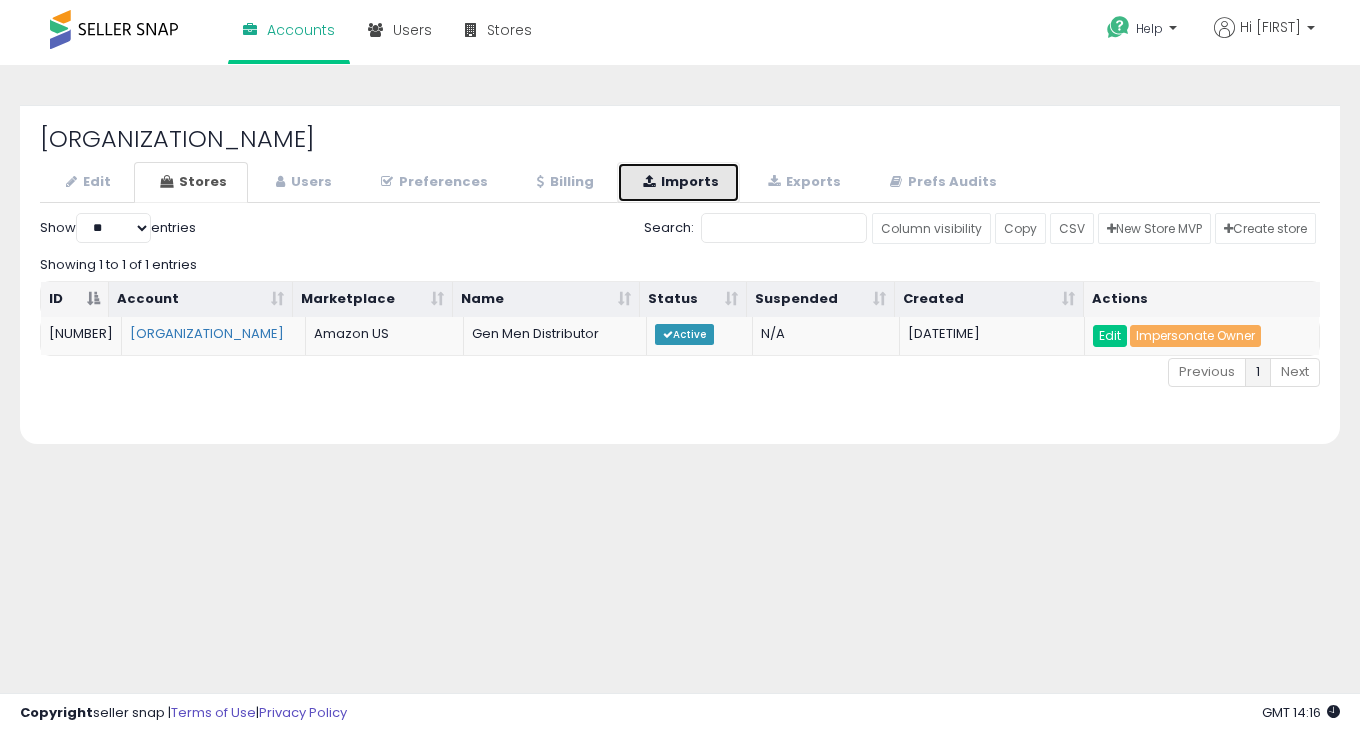click on "Imports" at bounding box center (678, 182) 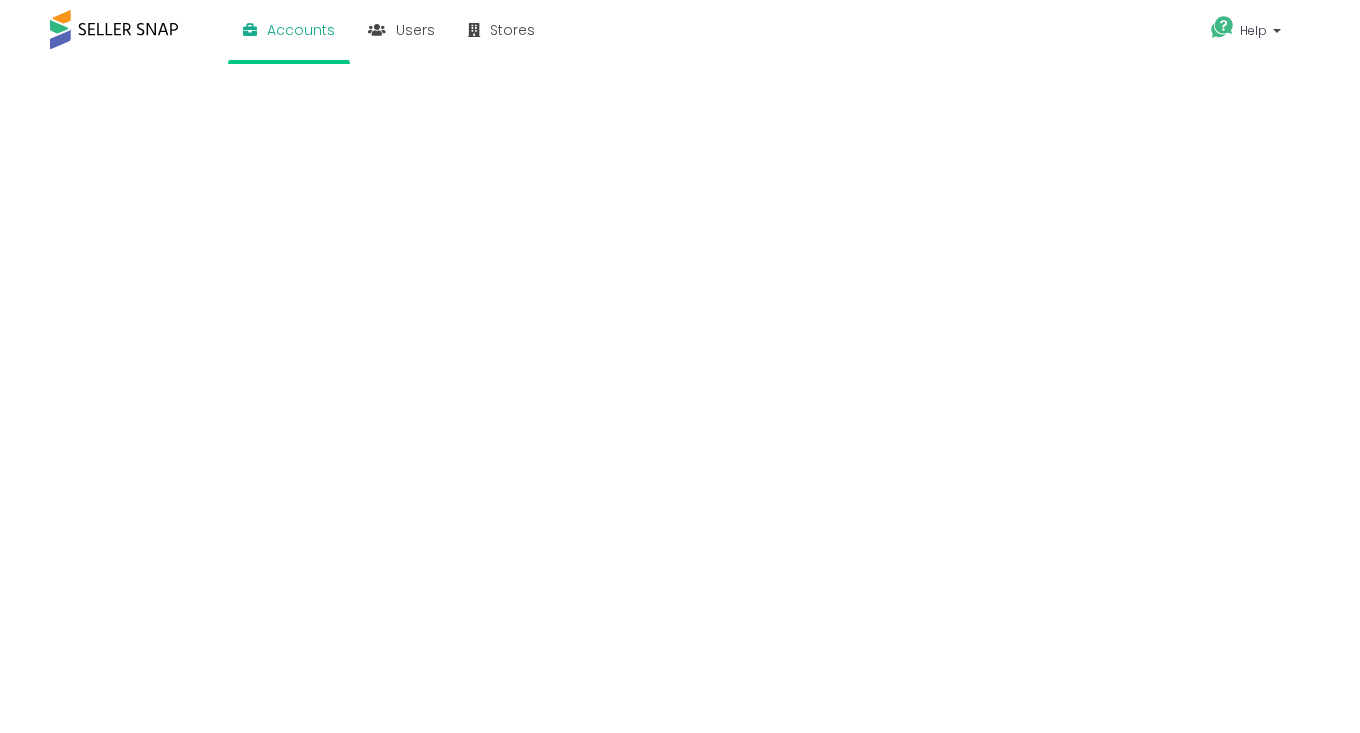 scroll, scrollTop: 0, scrollLeft: 0, axis: both 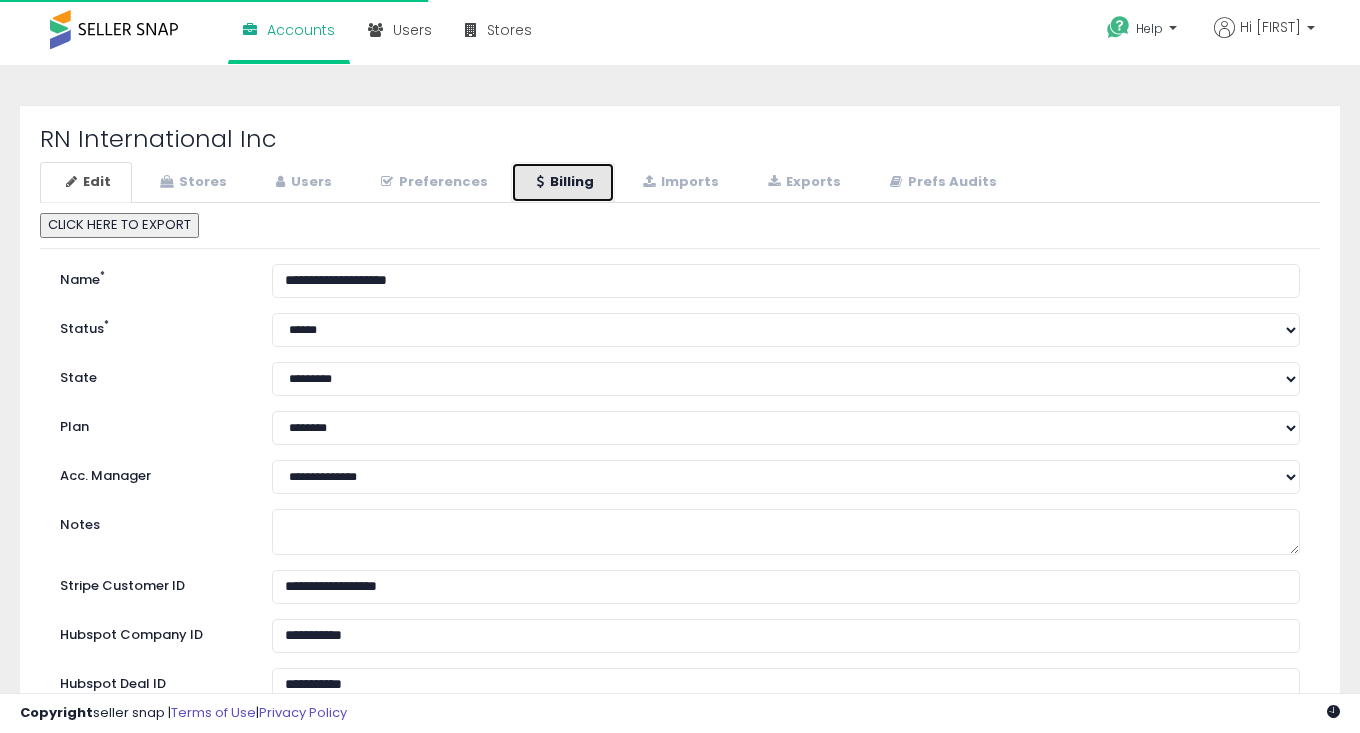 click on "Billing" at bounding box center [563, 182] 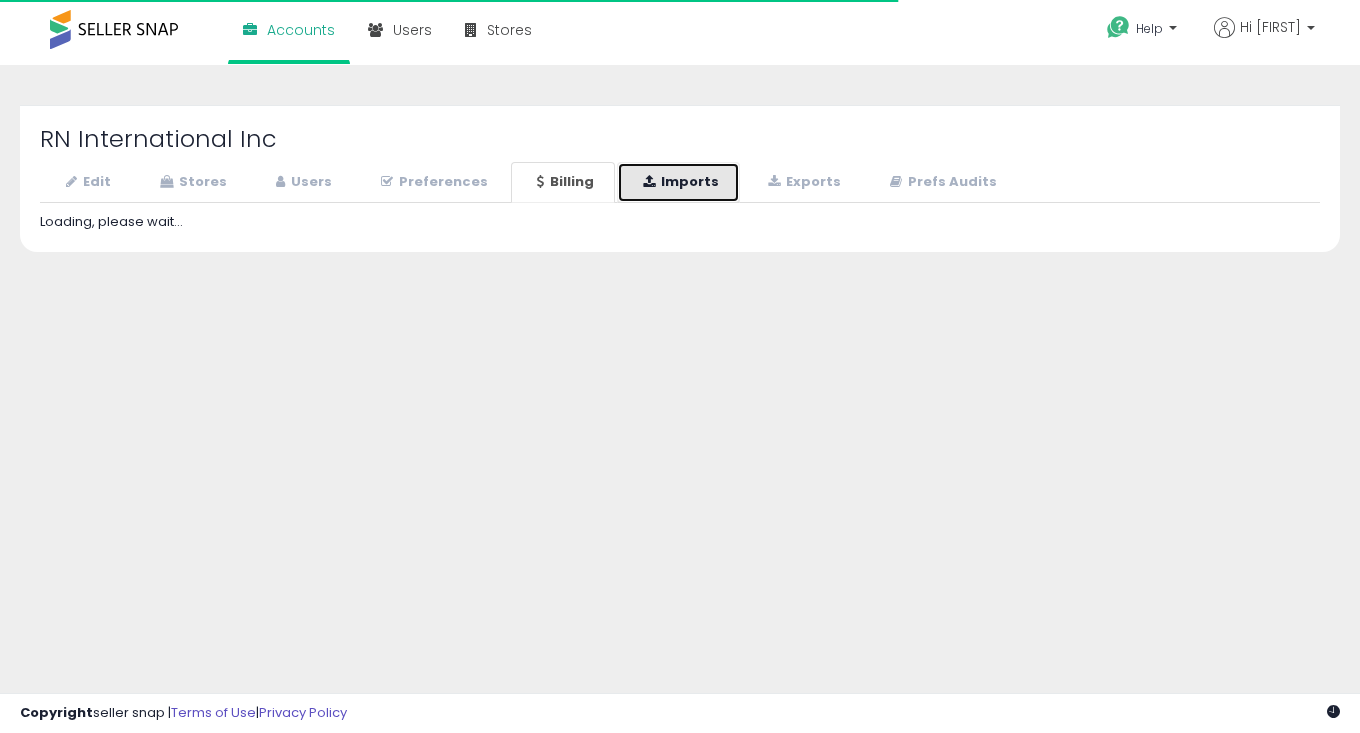 click on "Imports" at bounding box center [678, 182] 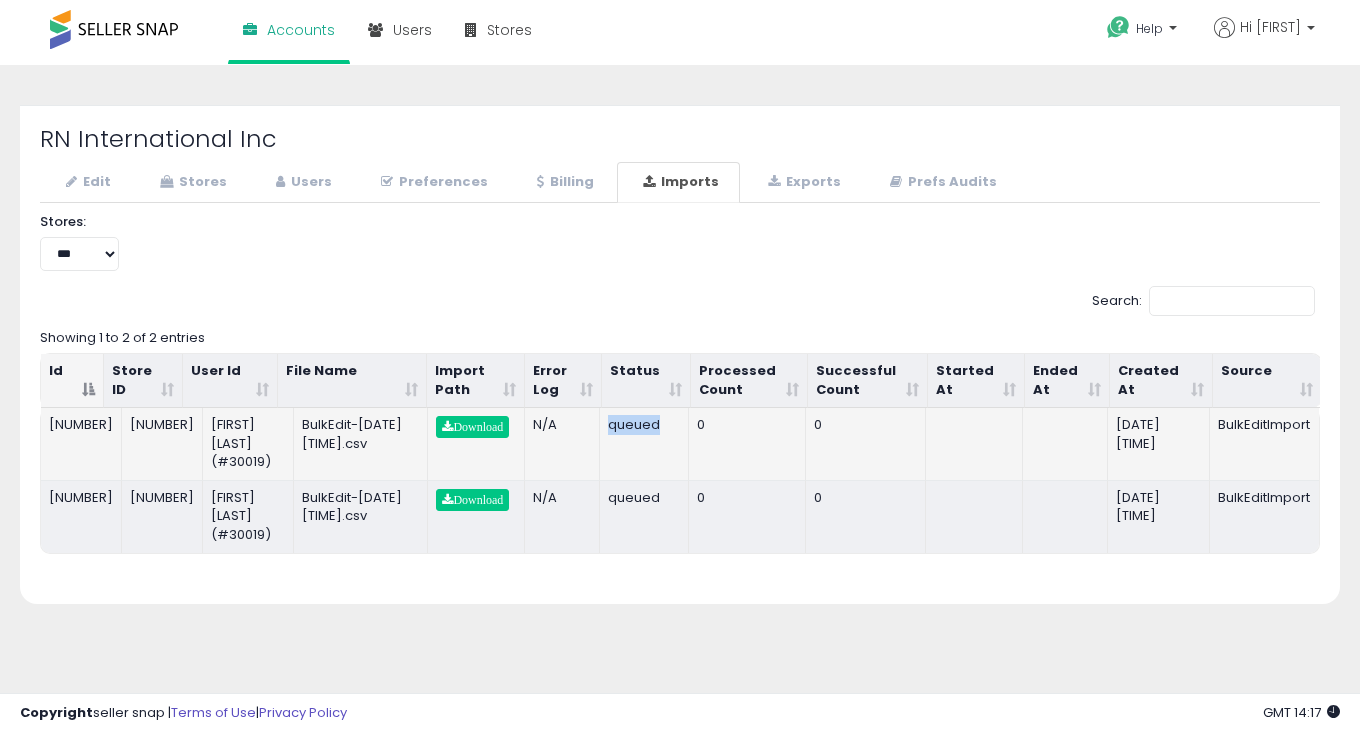 drag, startPoint x: 673, startPoint y: 420, endPoint x: 591, endPoint y: 420, distance: 82 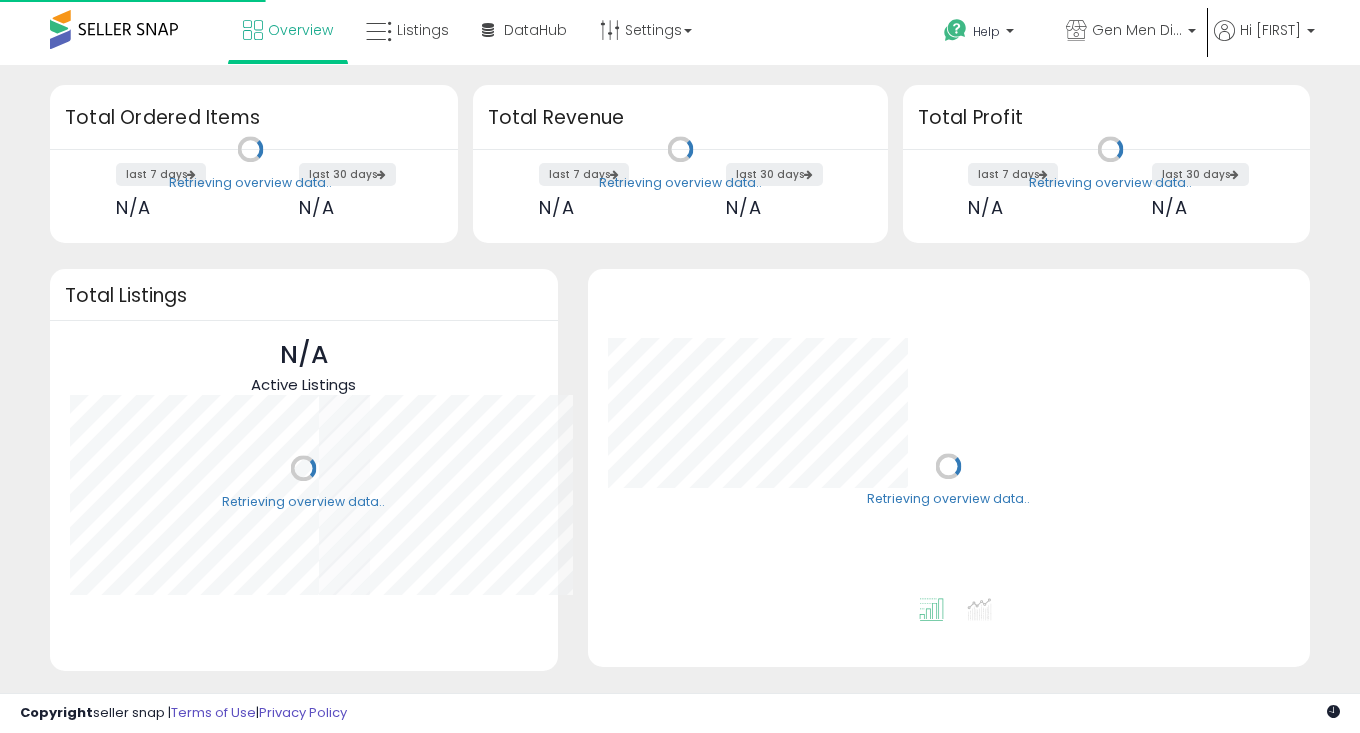 scroll, scrollTop: 0, scrollLeft: 0, axis: both 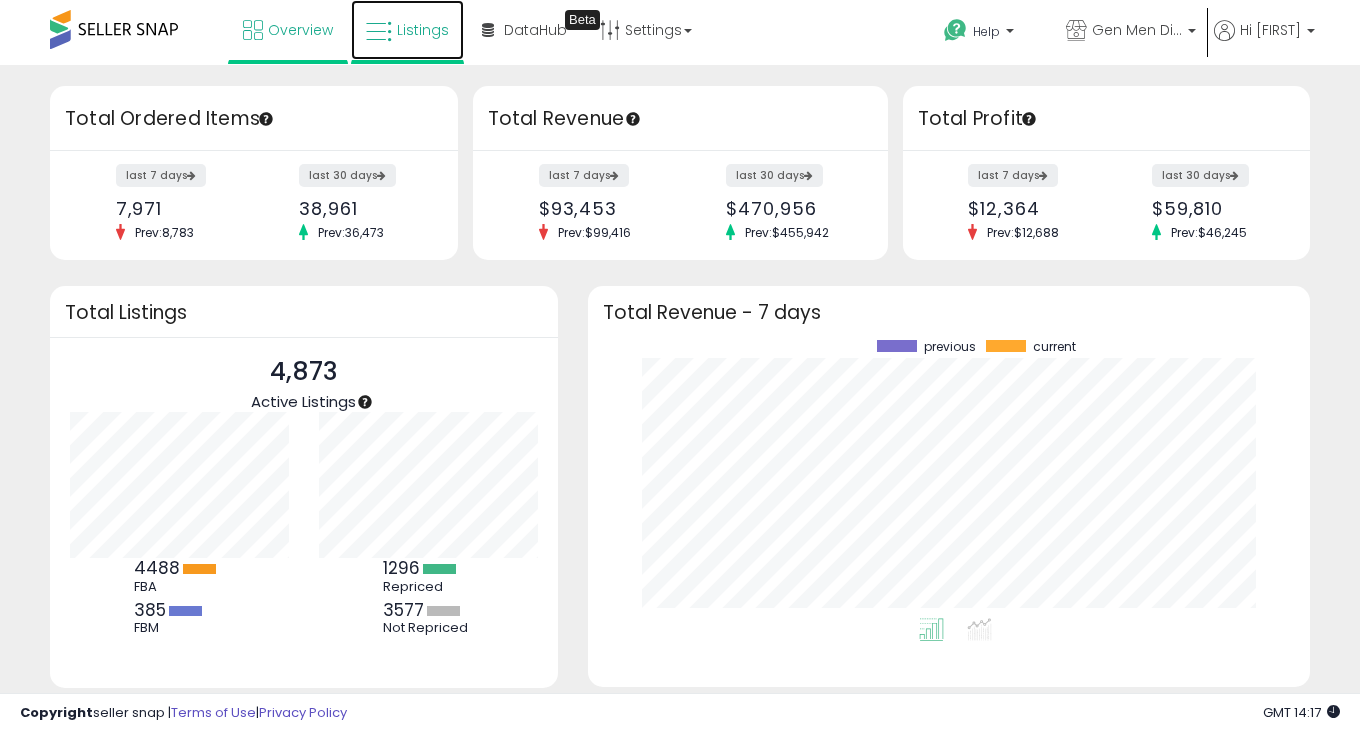 click on "Listings" at bounding box center [423, 30] 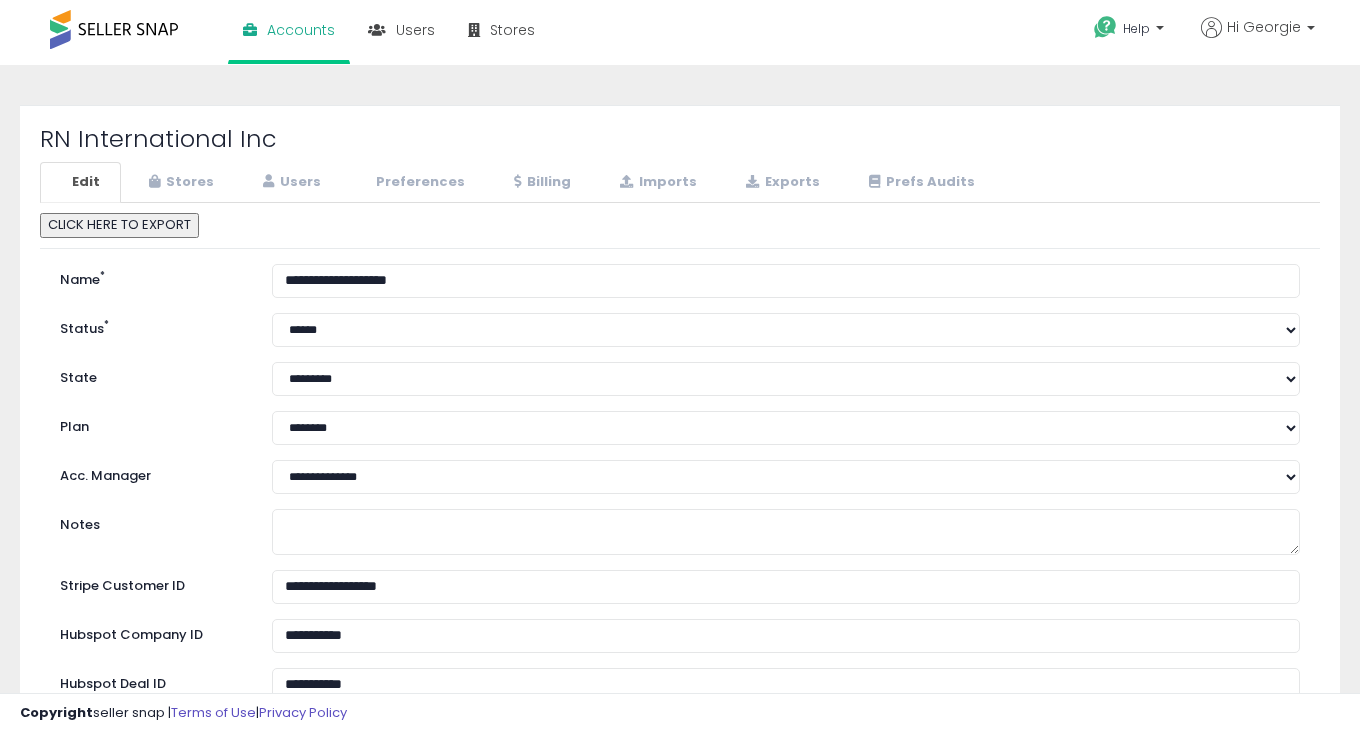 scroll, scrollTop: 0, scrollLeft: 0, axis: both 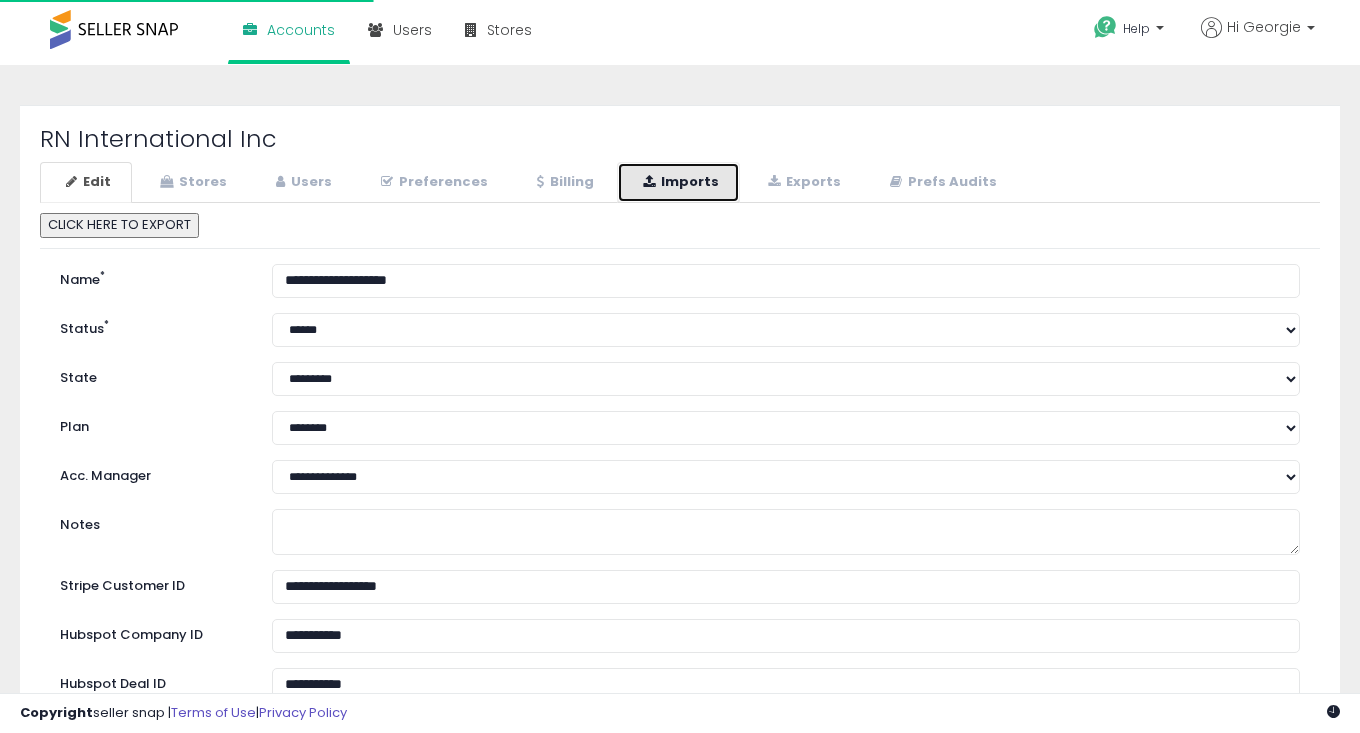 click on "Imports" at bounding box center [678, 182] 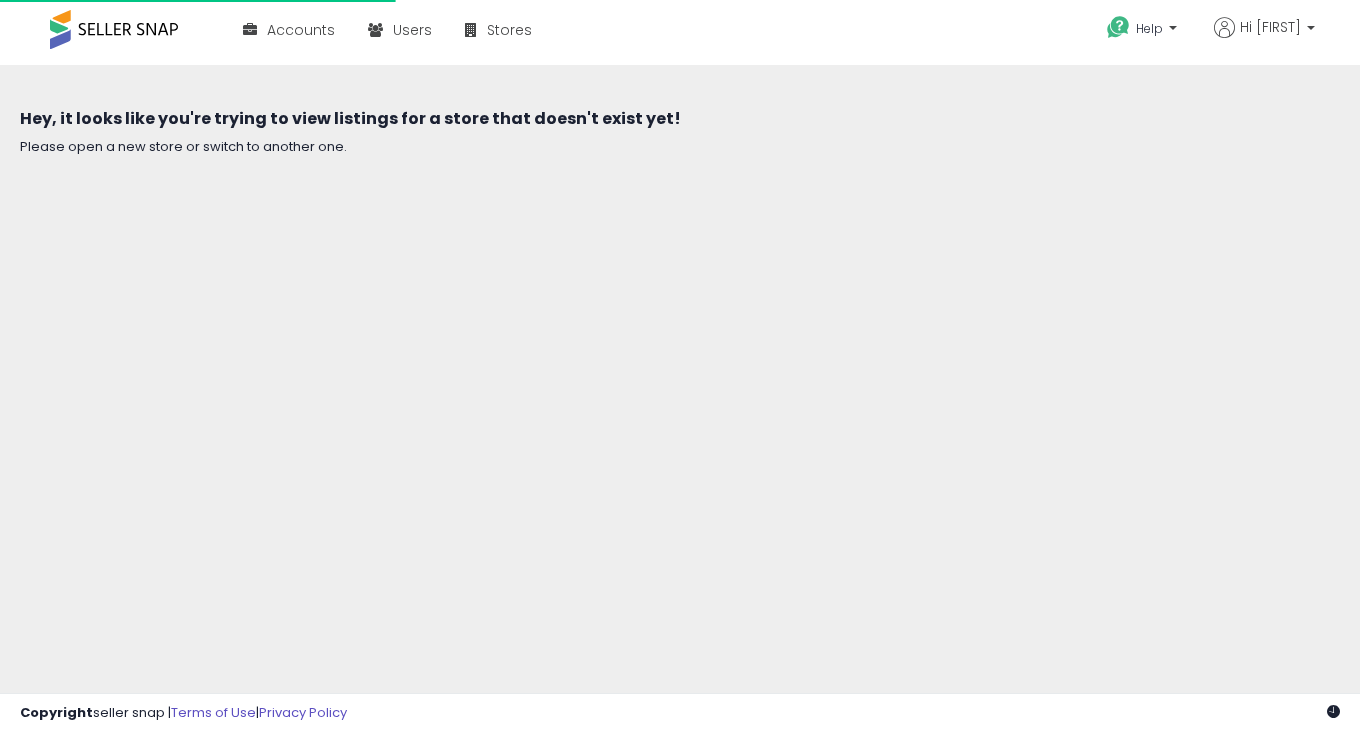 scroll, scrollTop: 0, scrollLeft: 0, axis: both 